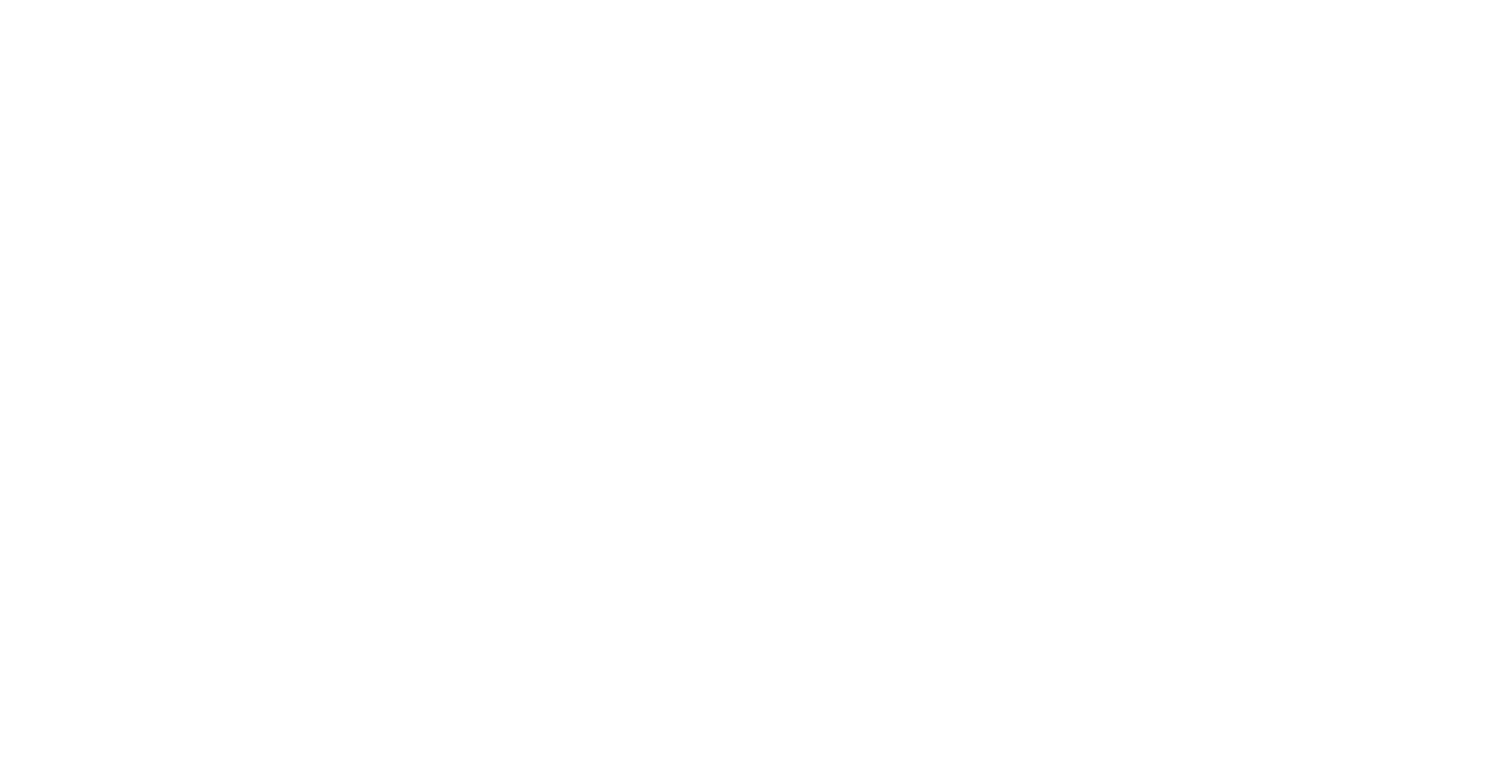scroll, scrollTop: 0, scrollLeft: 0, axis: both 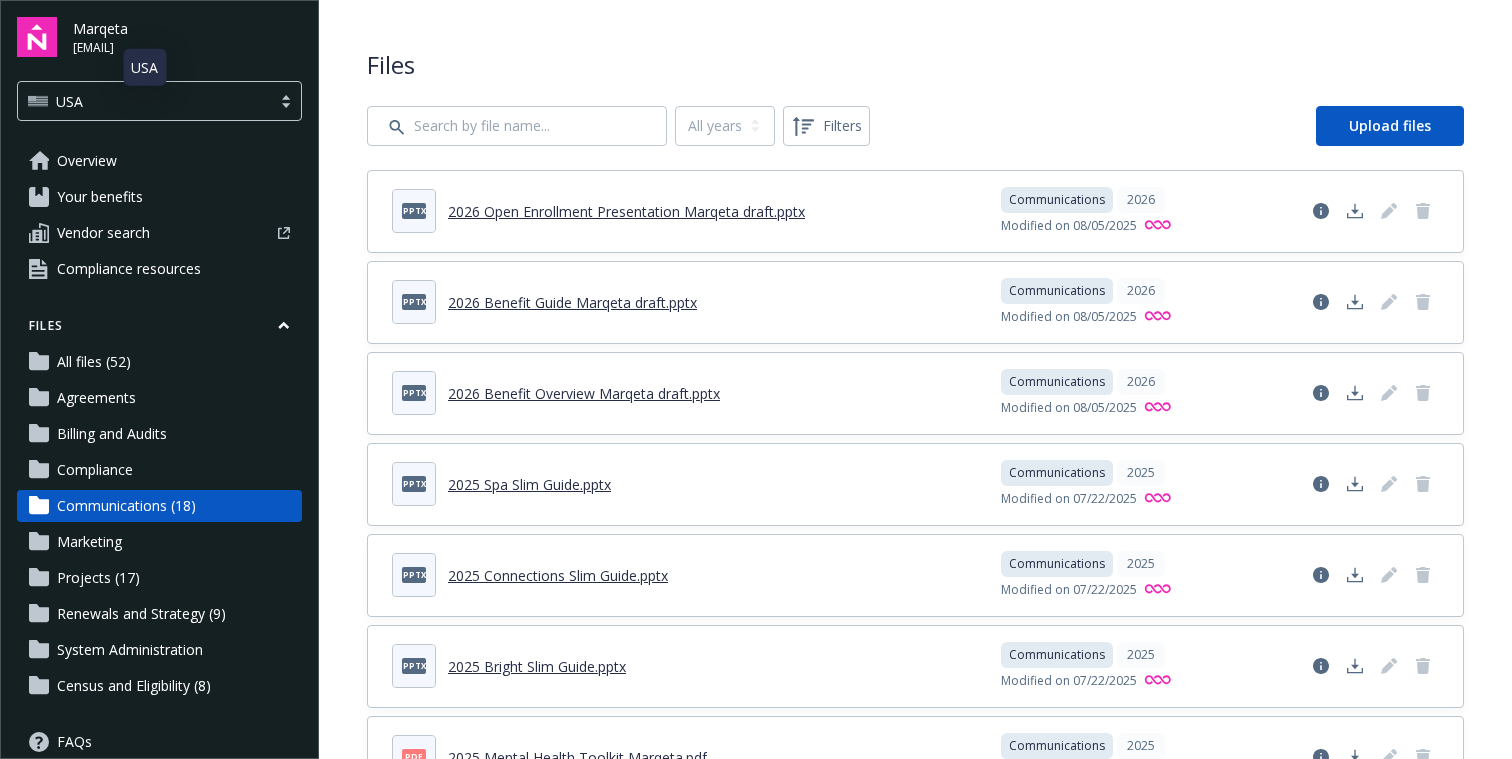click on "USA" at bounding box center (144, 101) 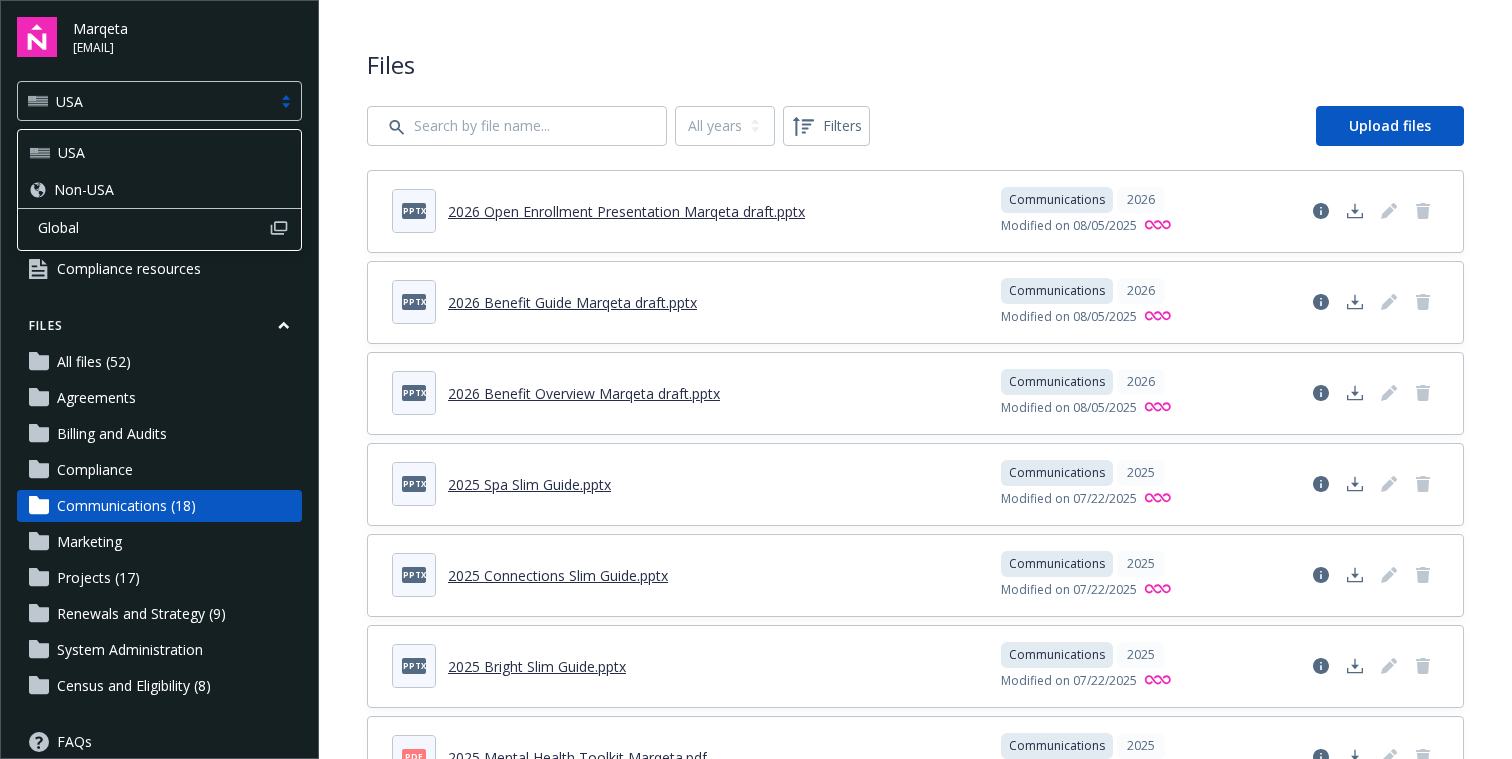 click on "Non-USA" at bounding box center (84, 189) 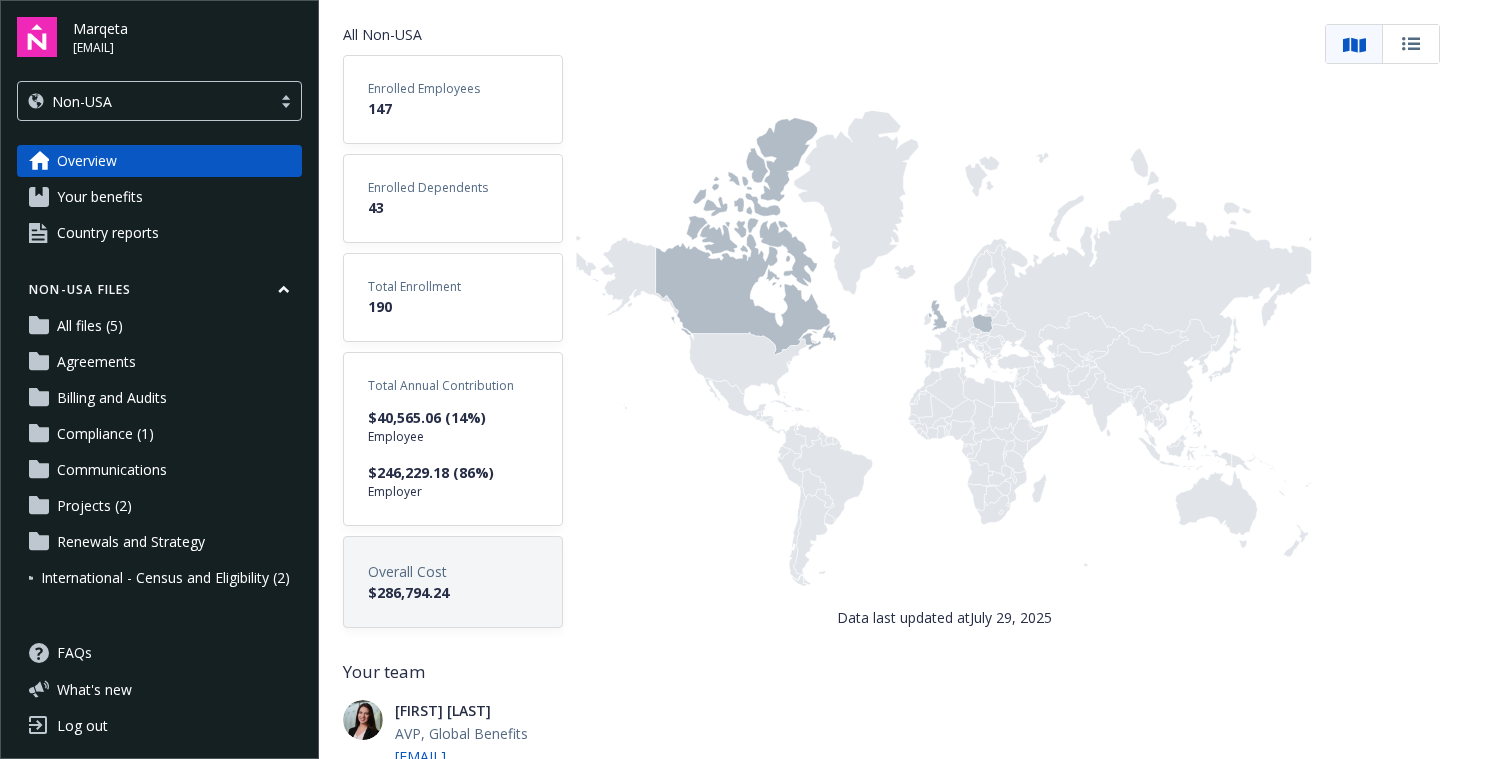 click on "Country reports" at bounding box center [108, 233] 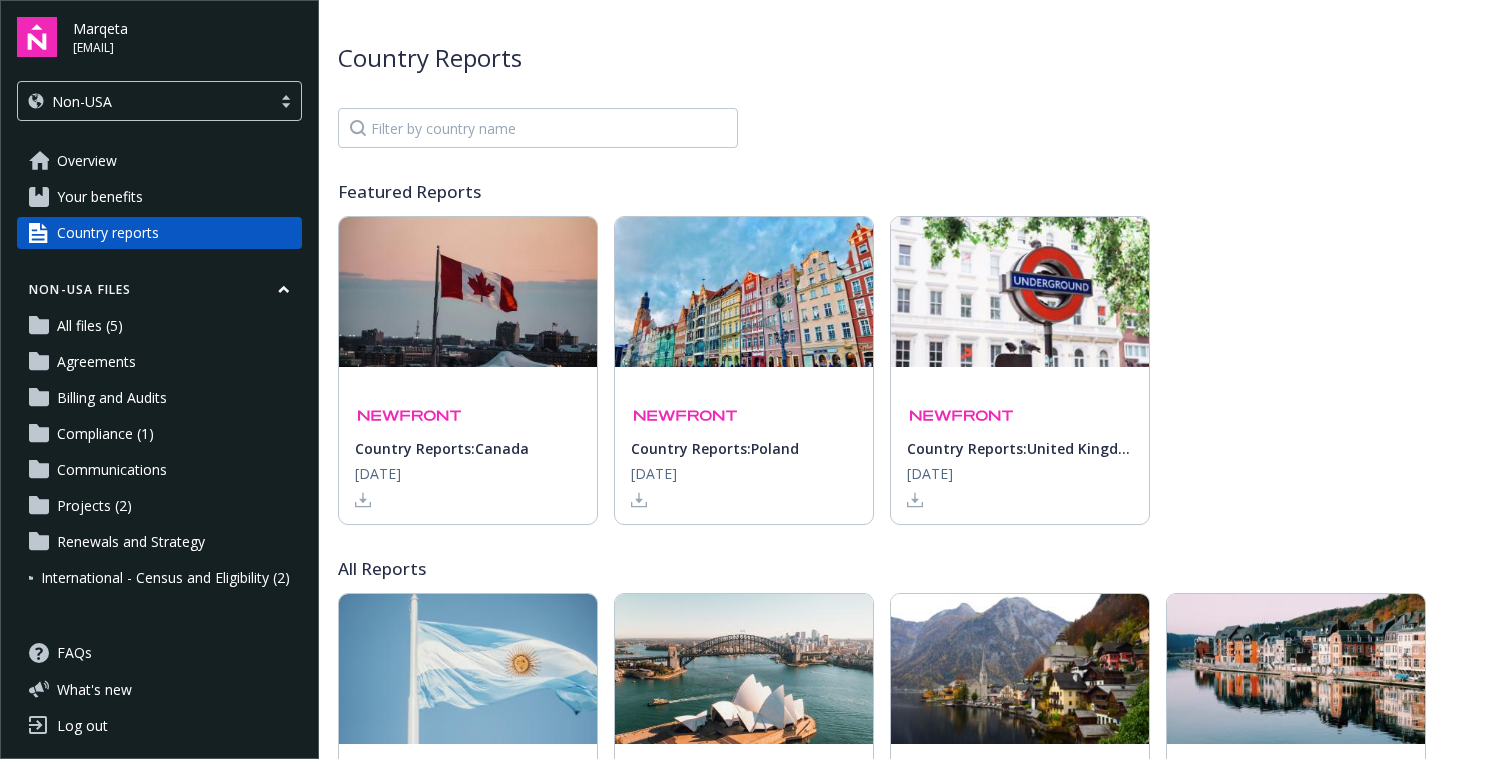 click on "Your benefits" at bounding box center [100, 197] 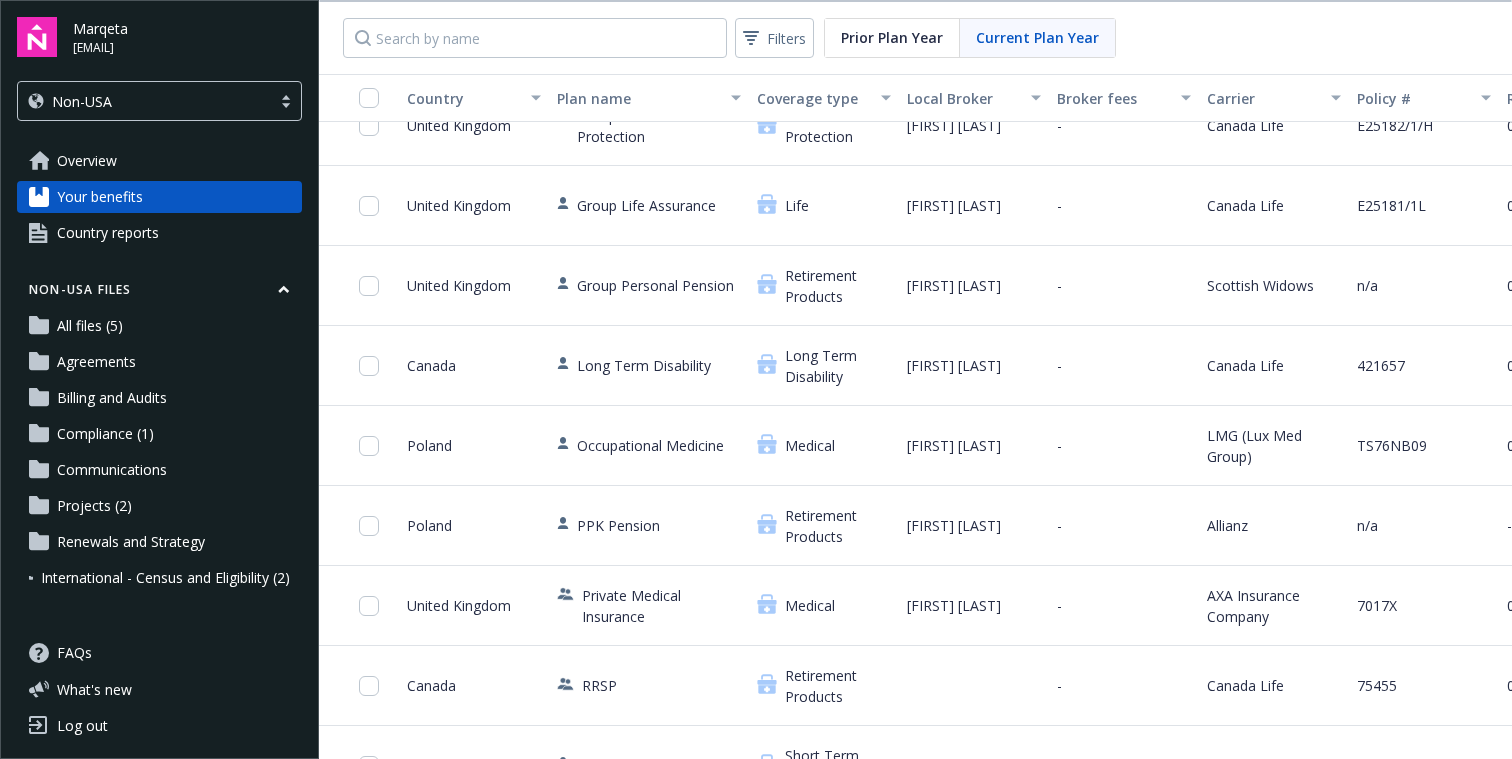 scroll, scrollTop: 641, scrollLeft: 0, axis: vertical 